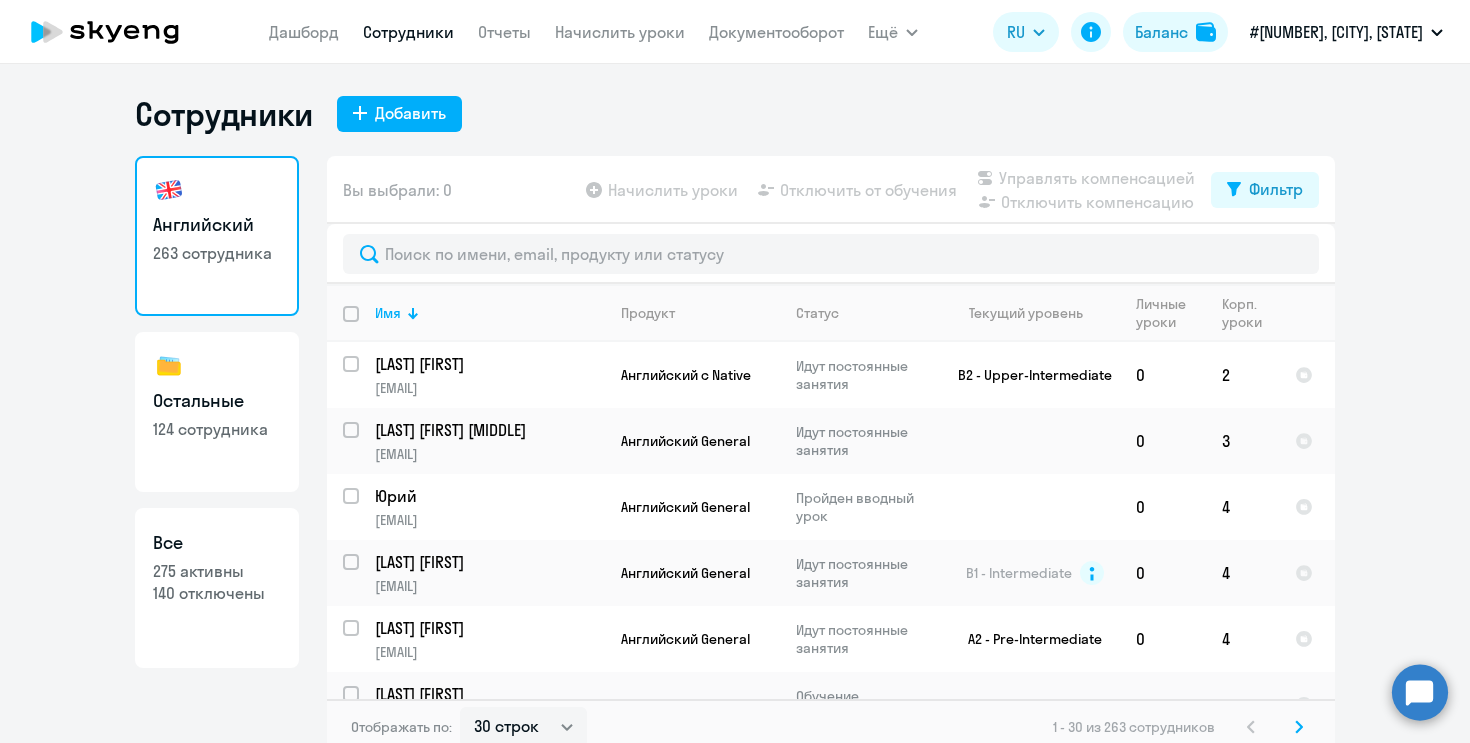 select on "30" 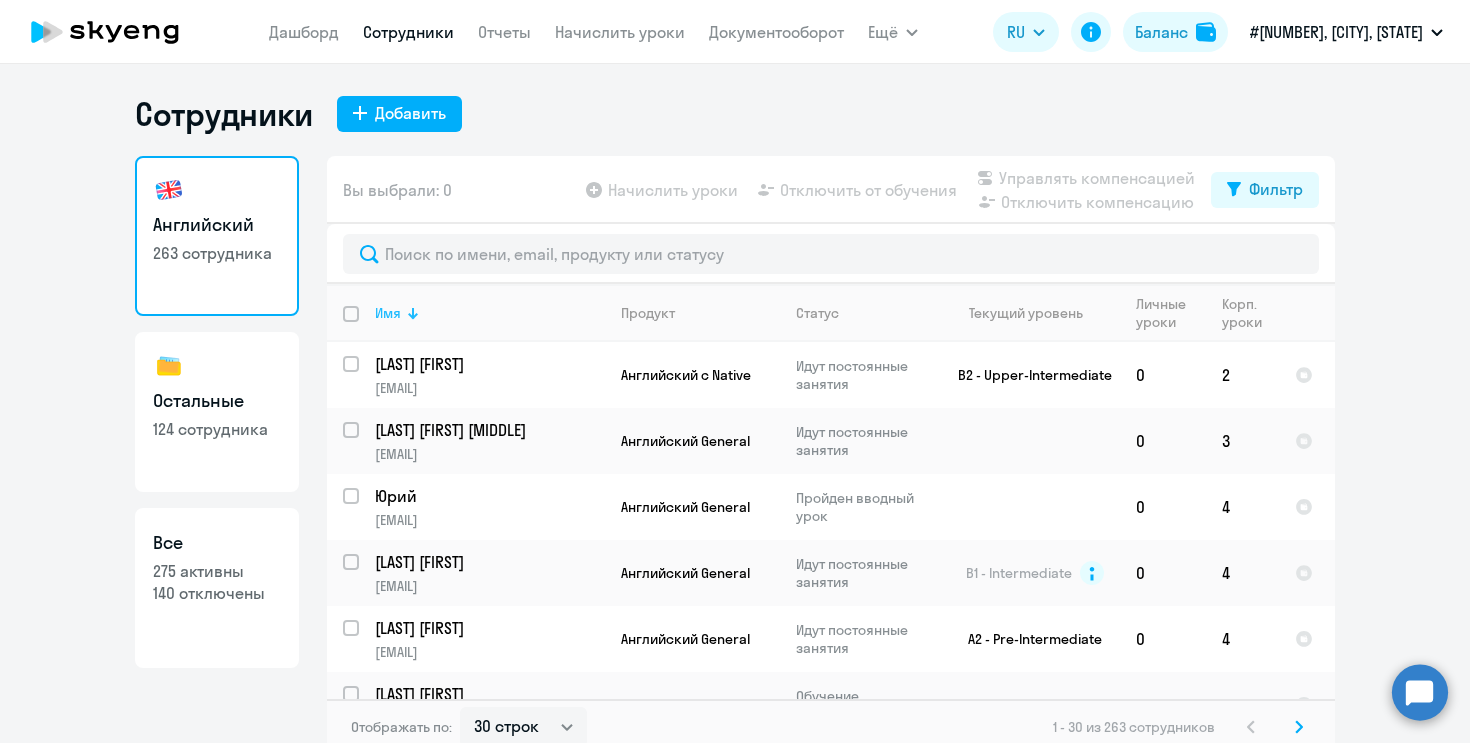 scroll, scrollTop: 0, scrollLeft: 0, axis: both 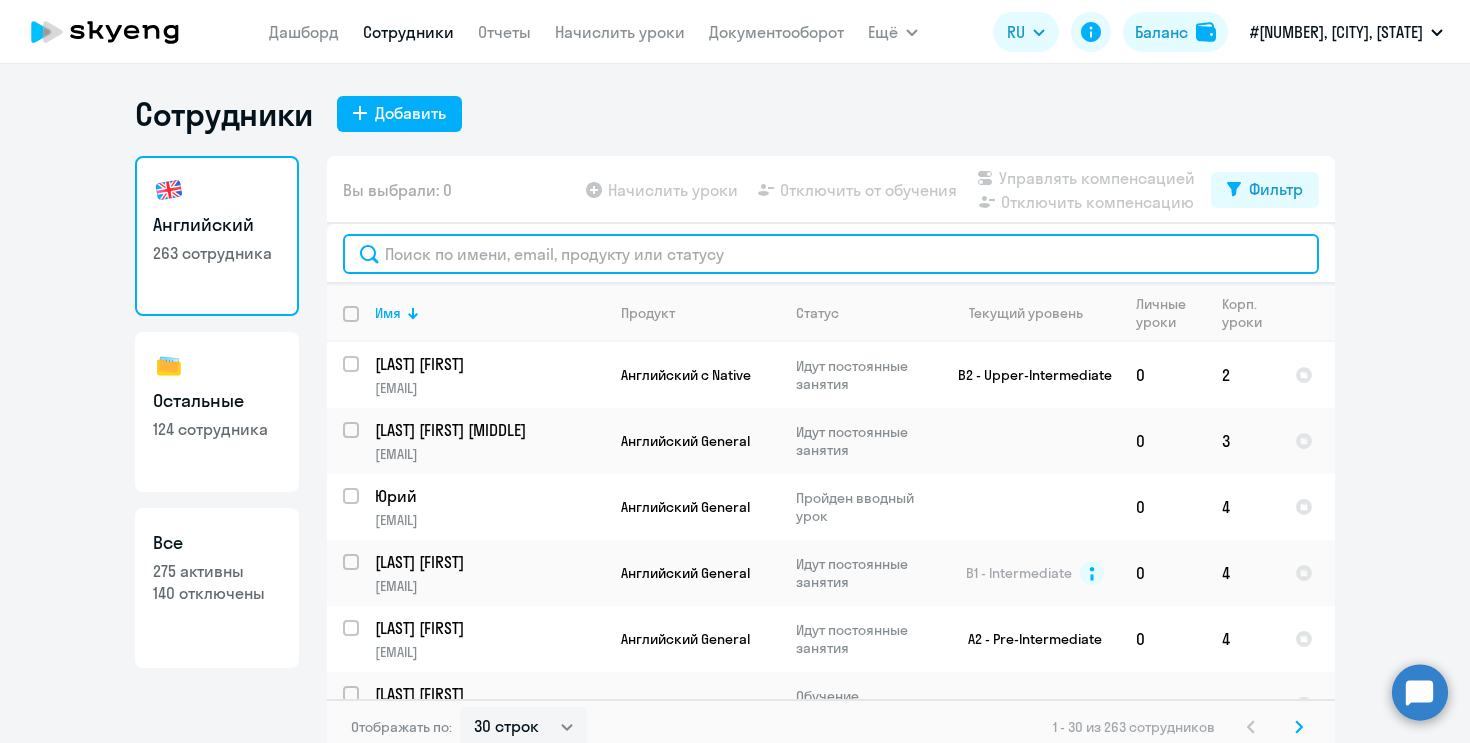click 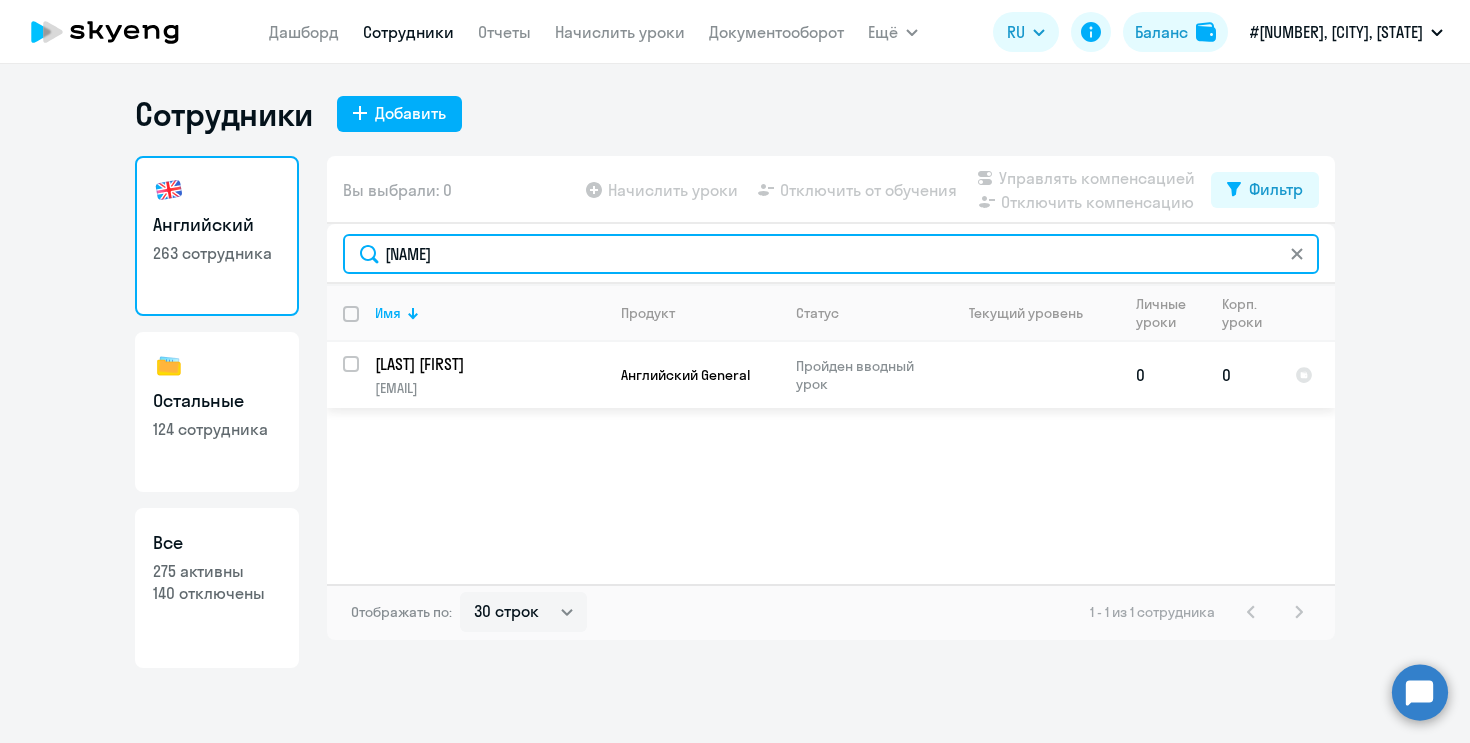 type on "[NAME]" 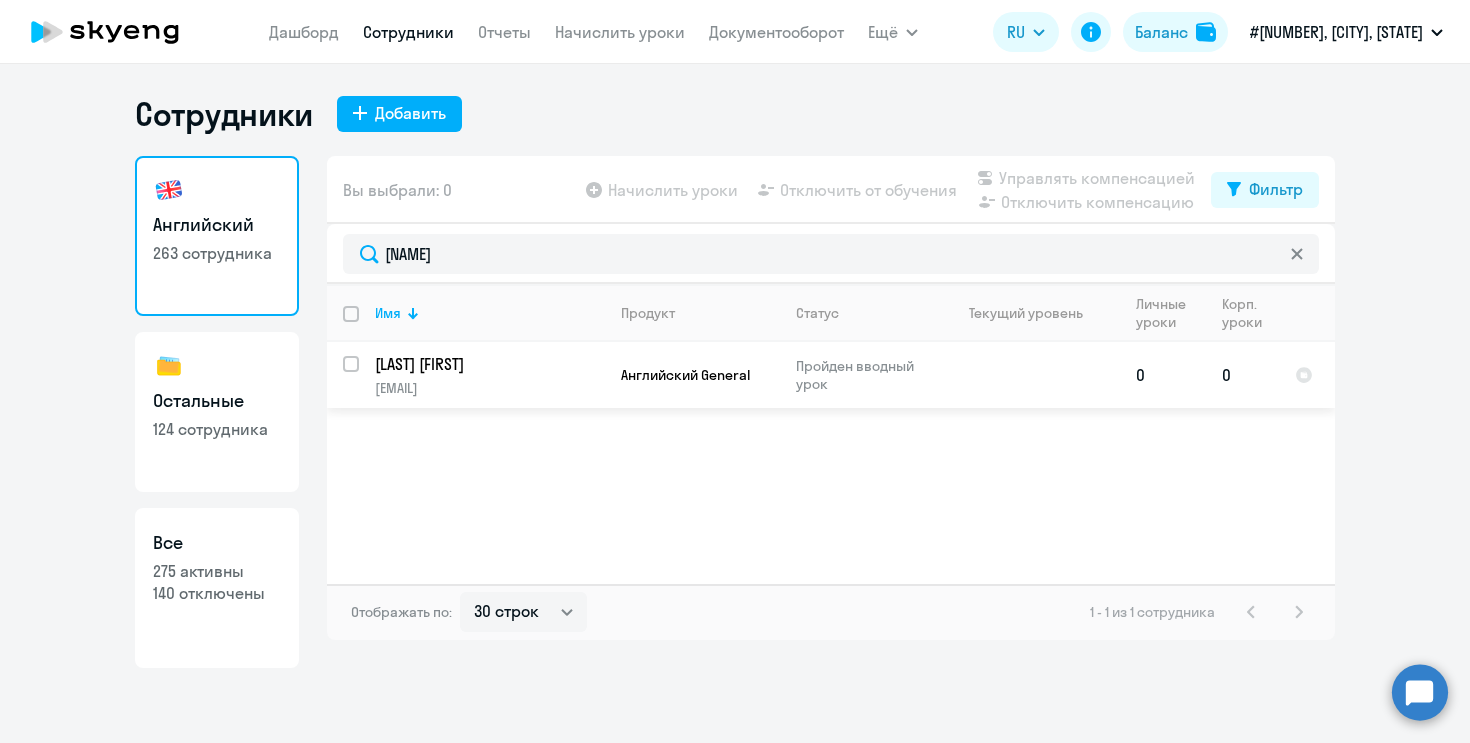 click on "Пройден вводный урок" 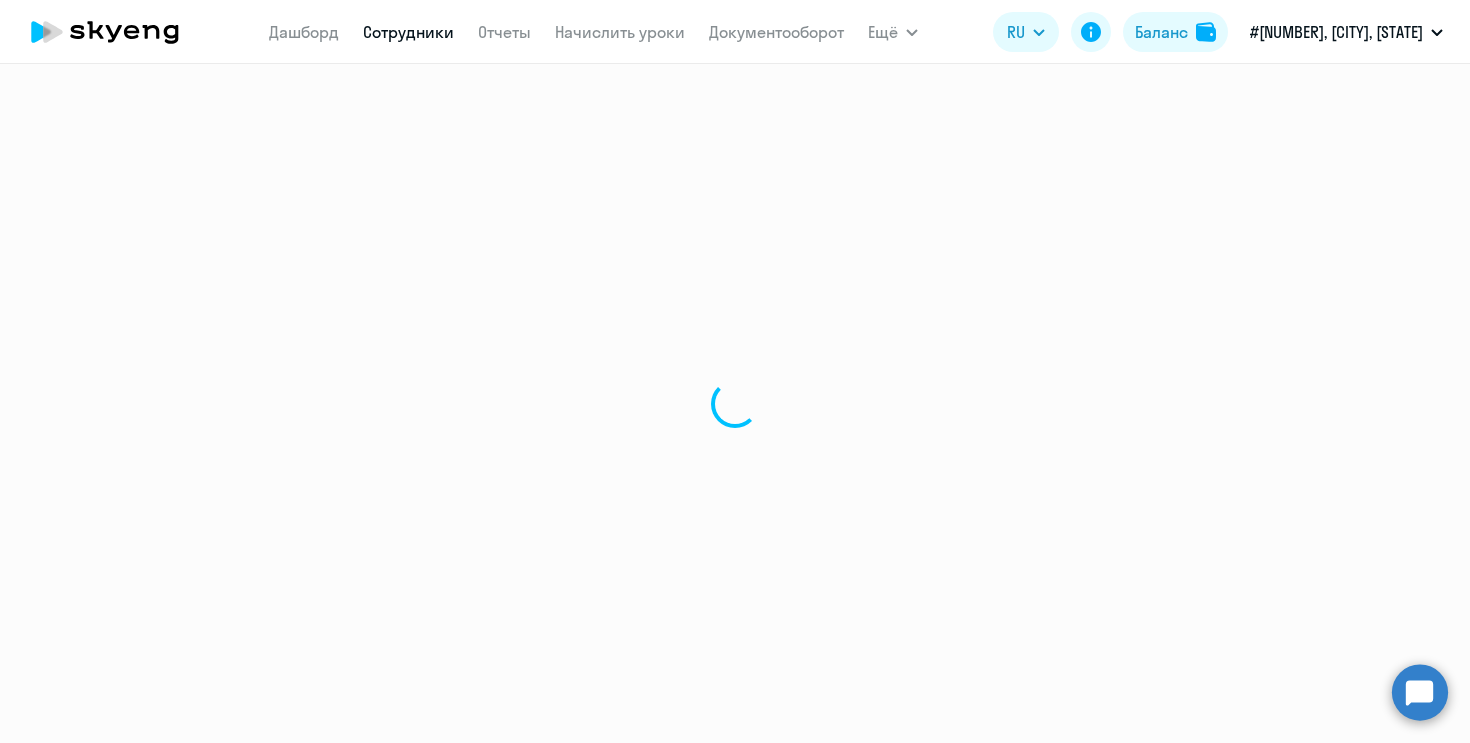 select on "english" 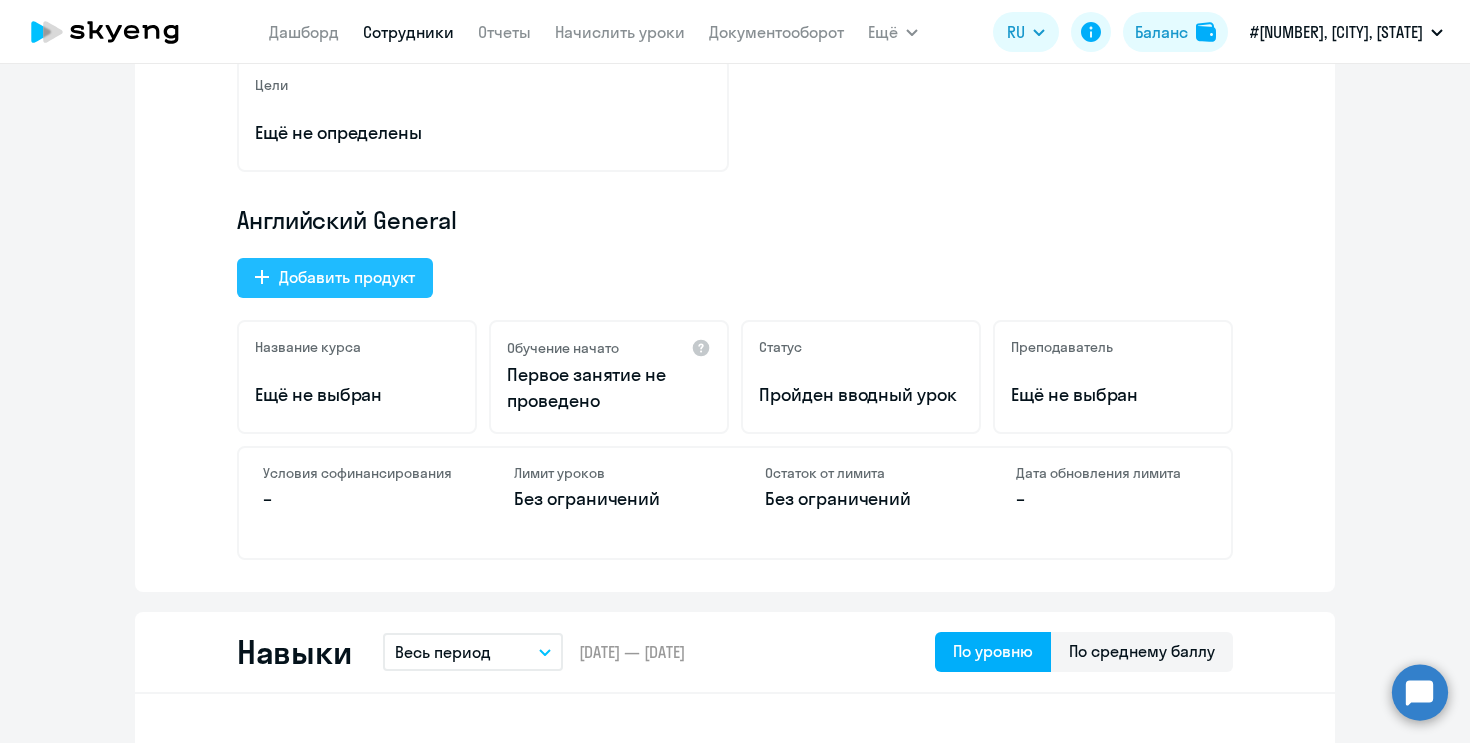 click on "Добавить продукт" 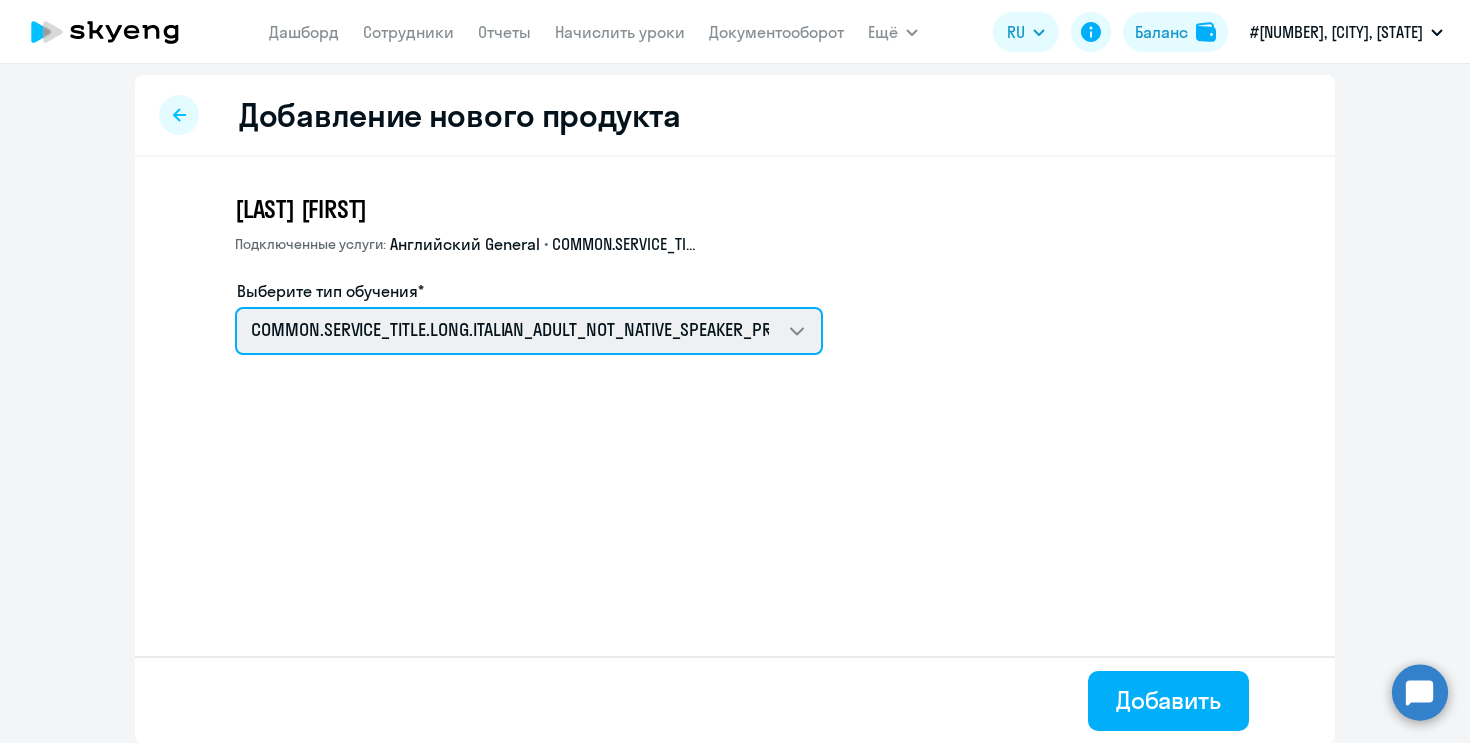 click on "COMMON.SERVICE_TITLE.LONG.ITALIAN_ADULT_NOT_NATIVE_SPEAKER_PREMIUM   COMMON.SERVICE_TITLE.LONG.SPANISH_ADULT_NOT_NATIVE_SPEAKER_PREMIUM   COMMON.SERVICE_TITLE.LONG.FRENCH_ADULT_NOT_NATIVE_SPEAKER_PREMIUM   Премиум английский с русскоговорящим преподавателем   Talks 15 минутные разговоры на английском   Английский General с англоговорящим преподавателем" at bounding box center (529, 331) 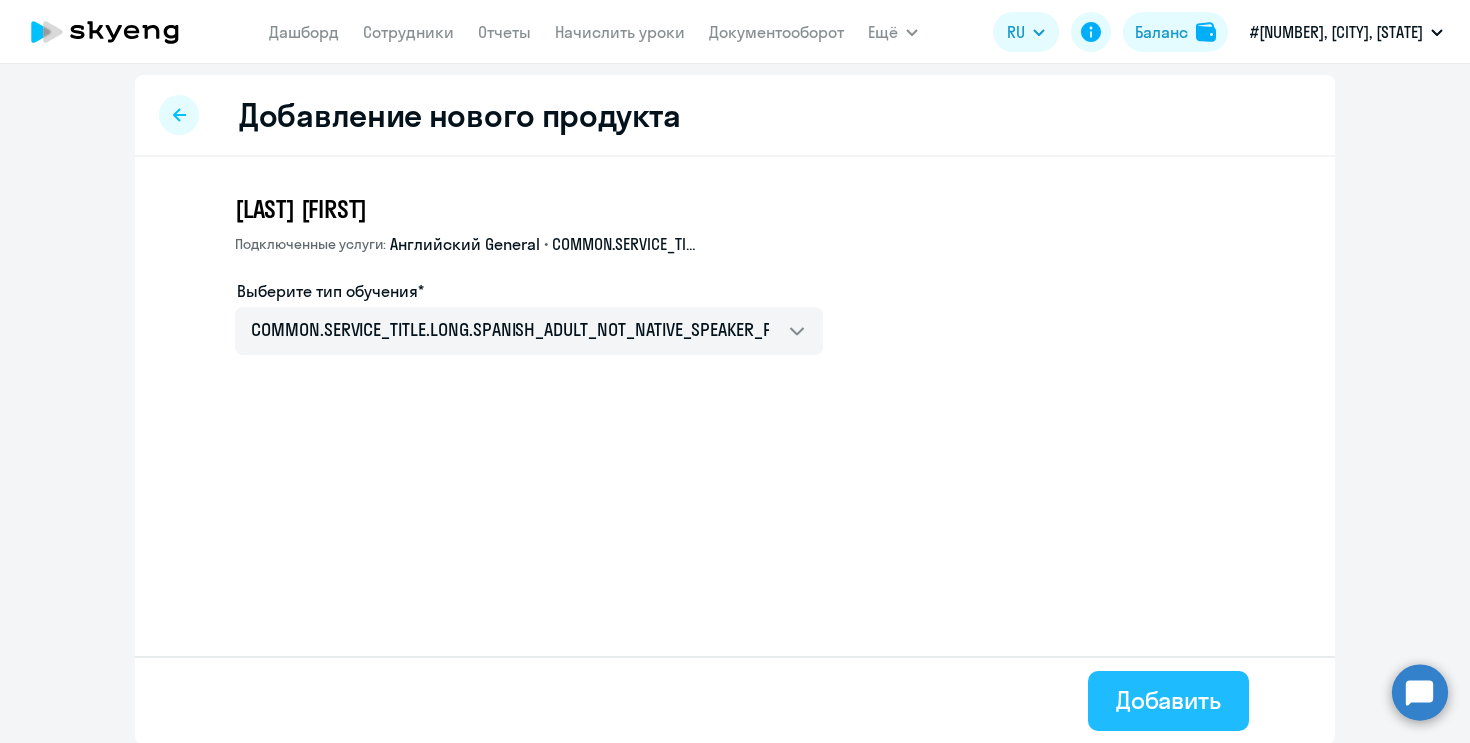 click on "Добавить" 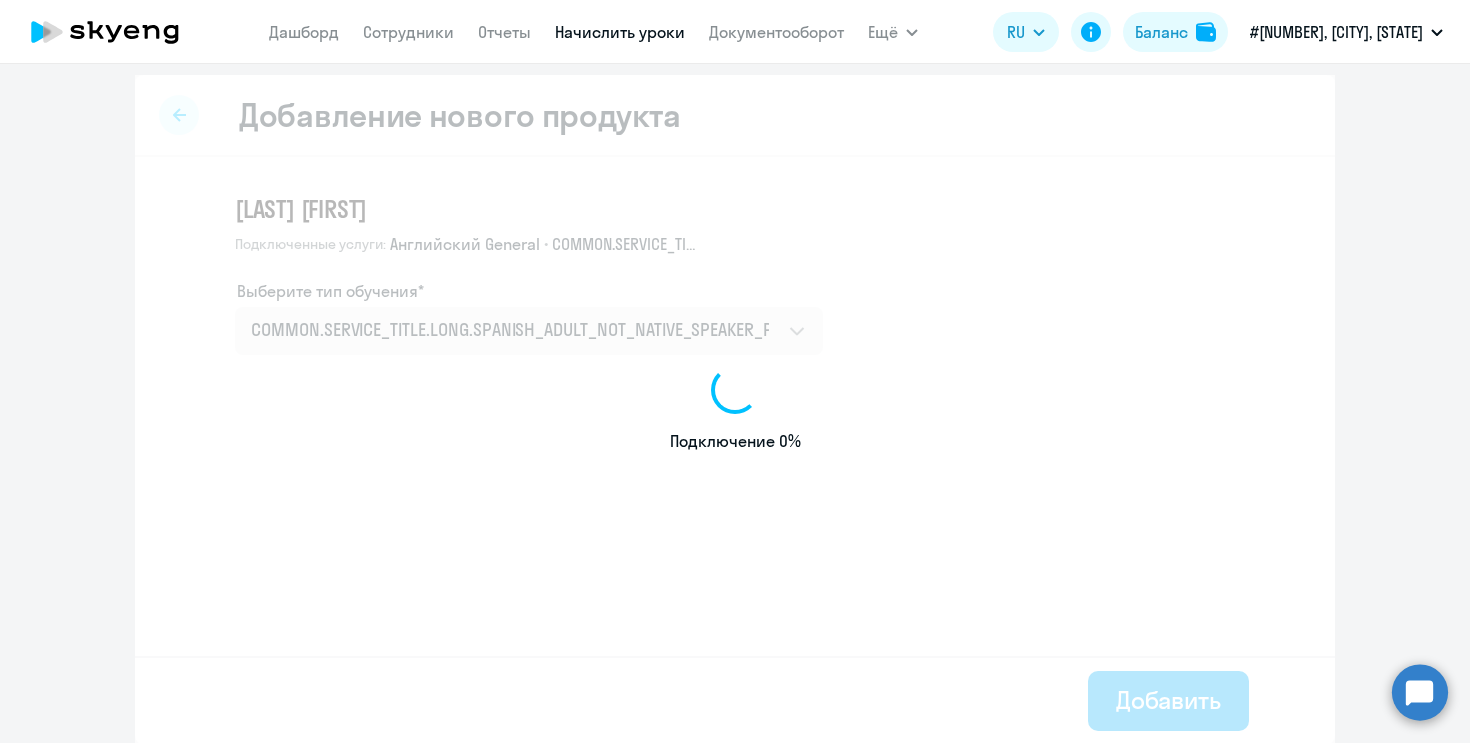 scroll, scrollTop: 0, scrollLeft: 0, axis: both 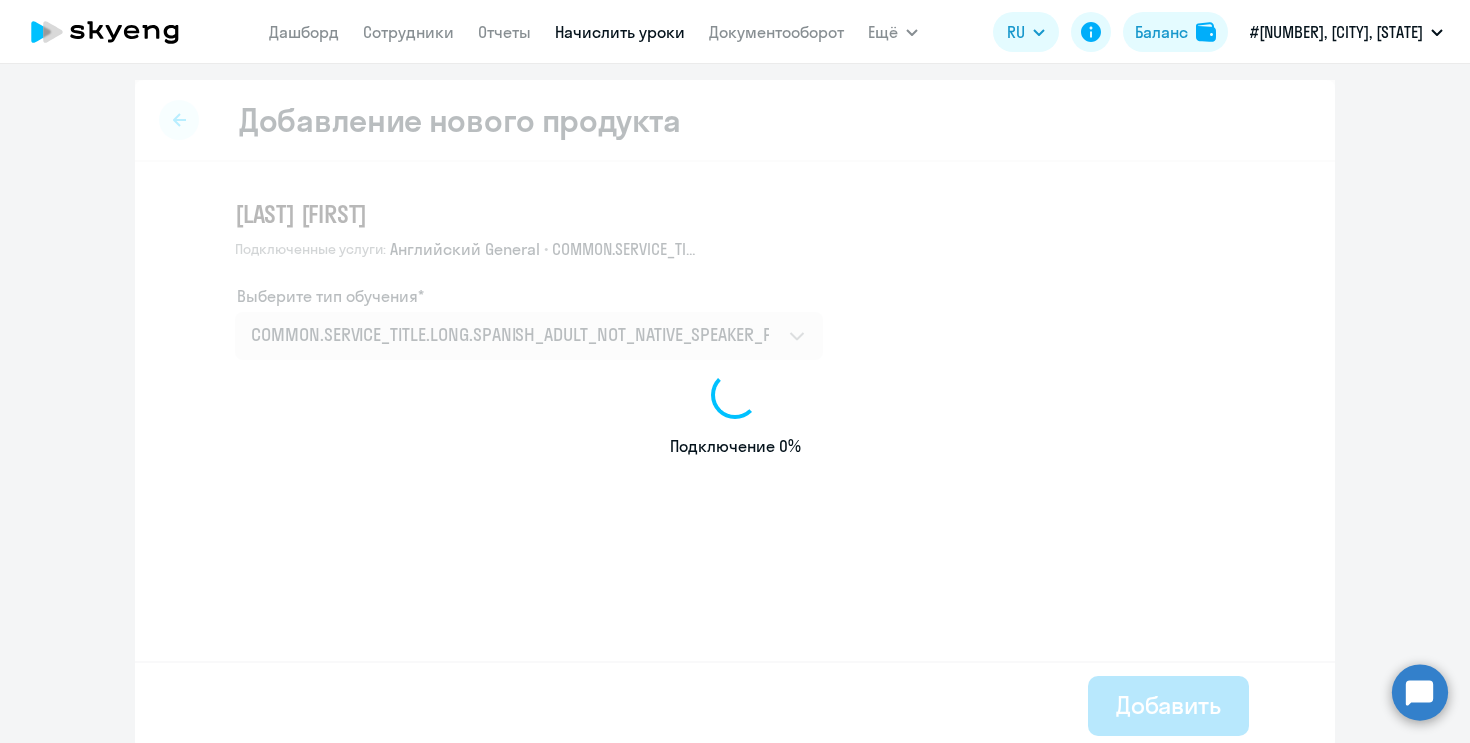select on "english" 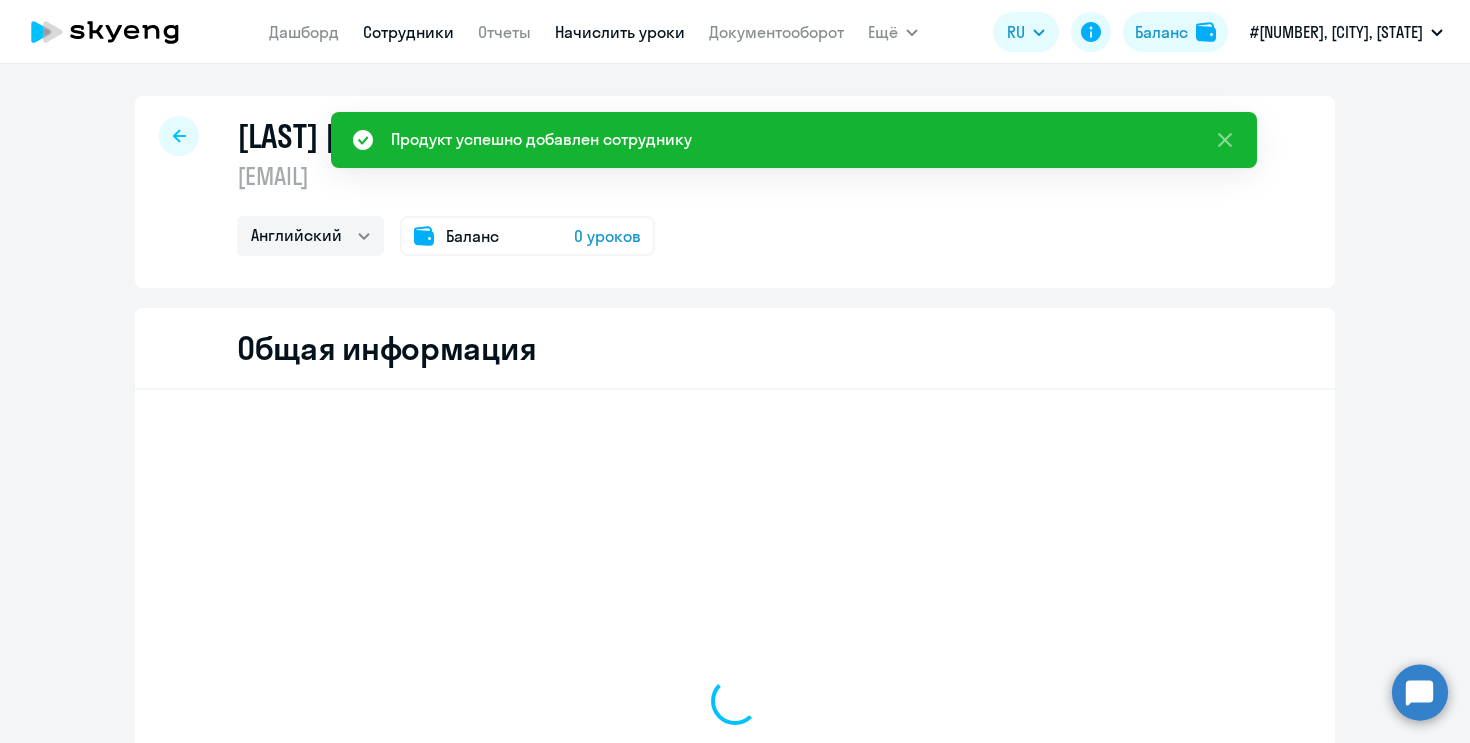 click on "Начислить уроки" at bounding box center (620, 32) 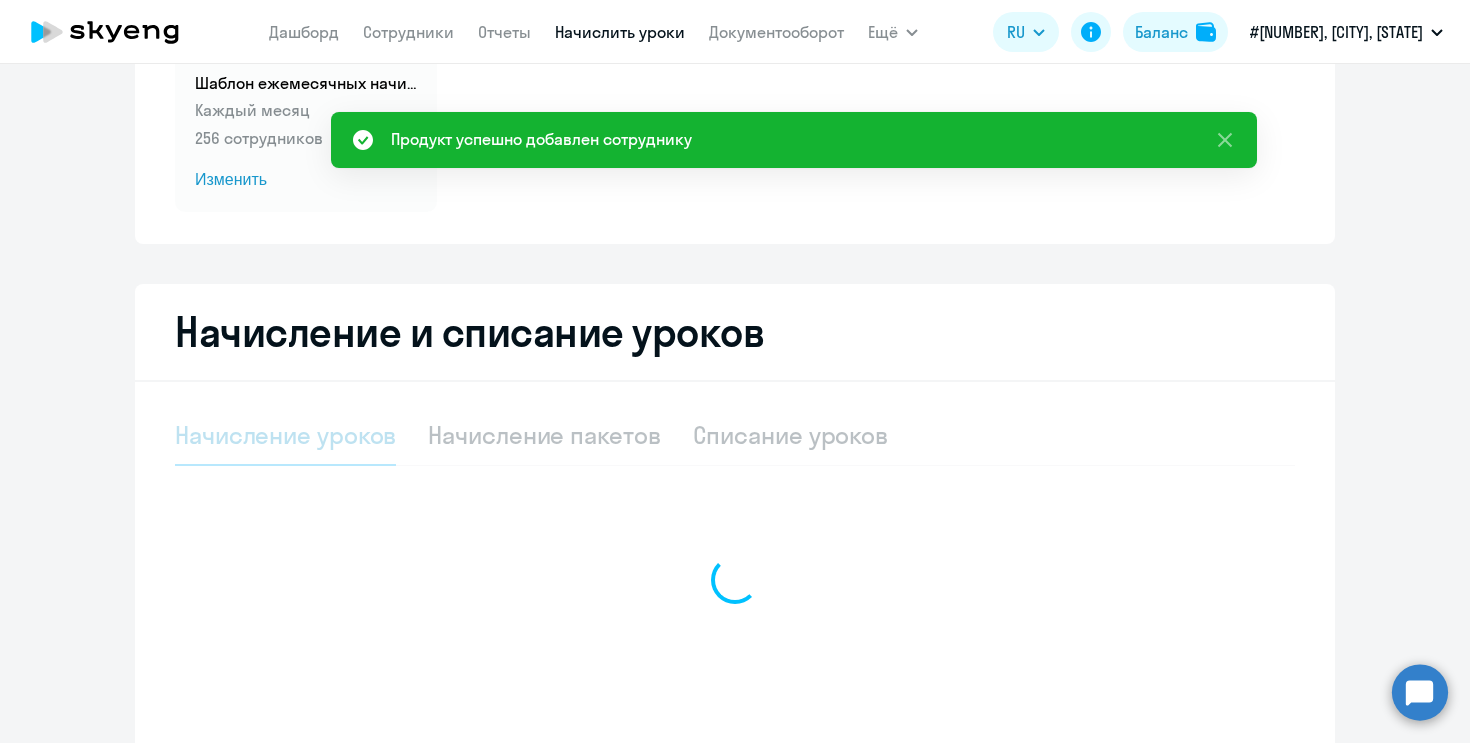 scroll, scrollTop: 249, scrollLeft: 0, axis: vertical 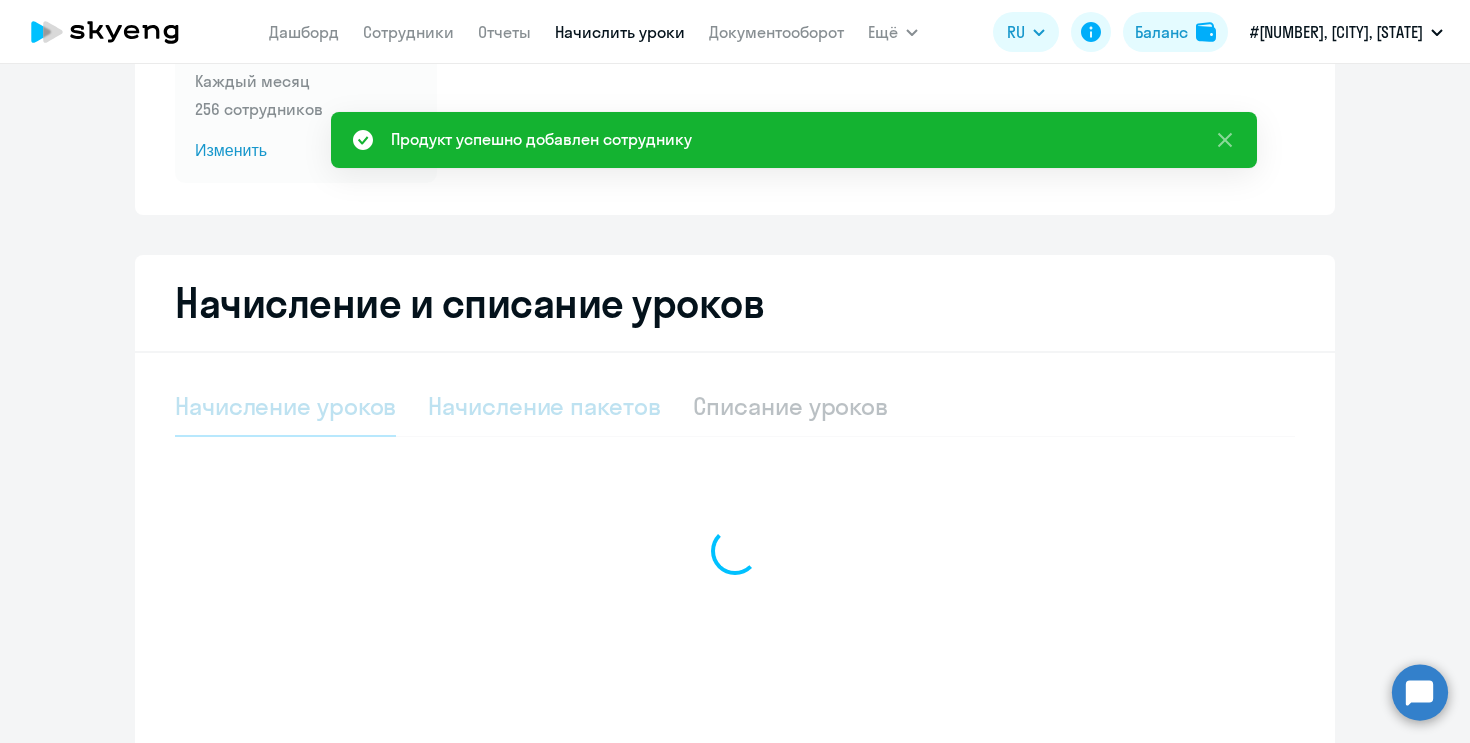 select on "10" 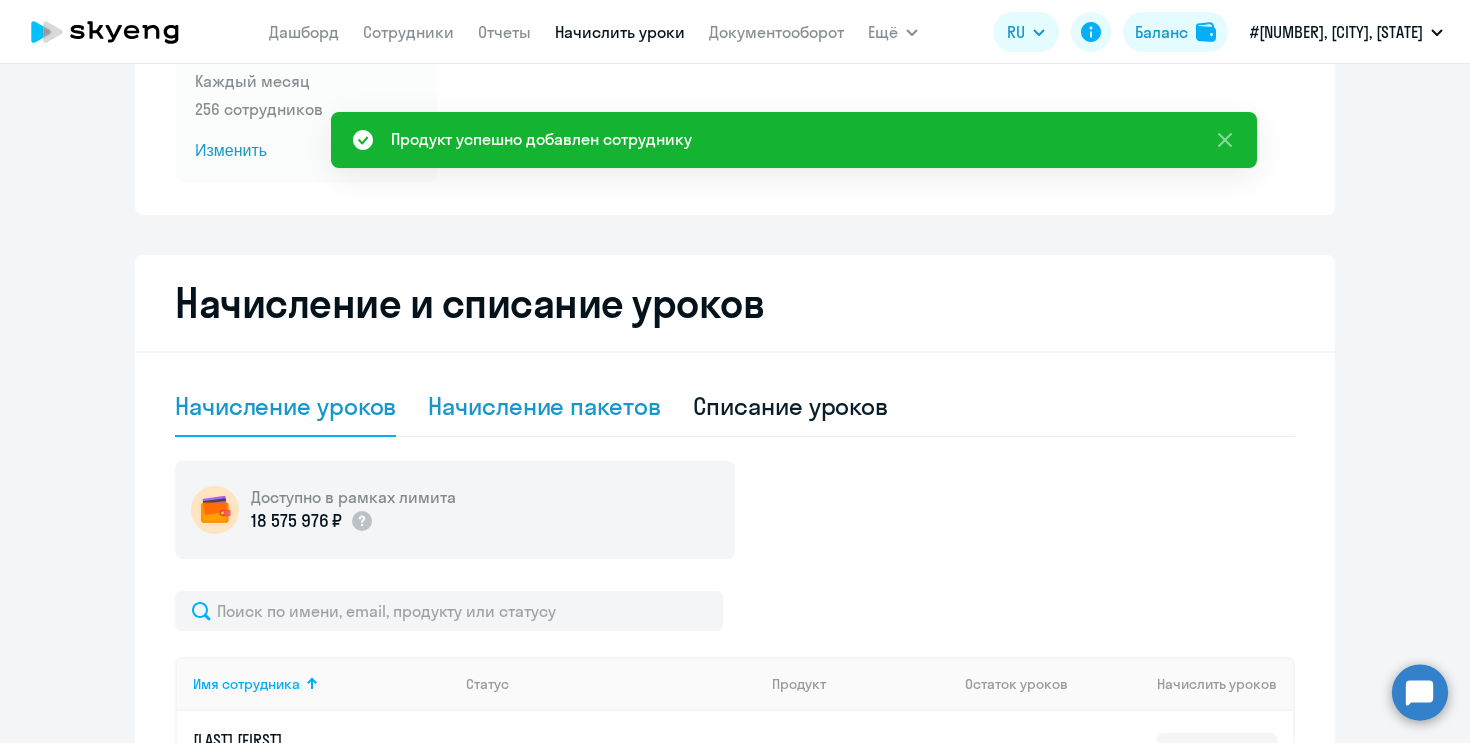 click on "Начисление пакетов" 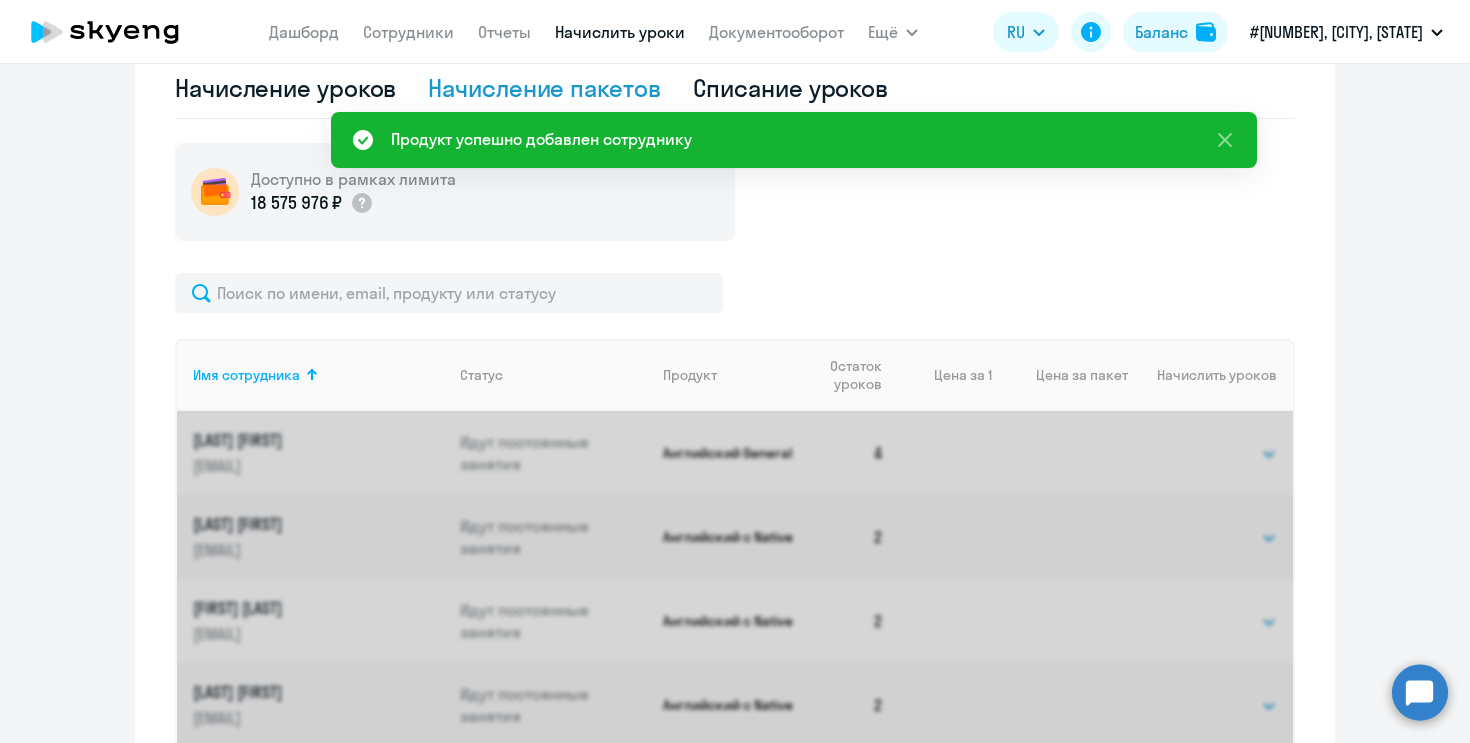 scroll, scrollTop: 668, scrollLeft: 0, axis: vertical 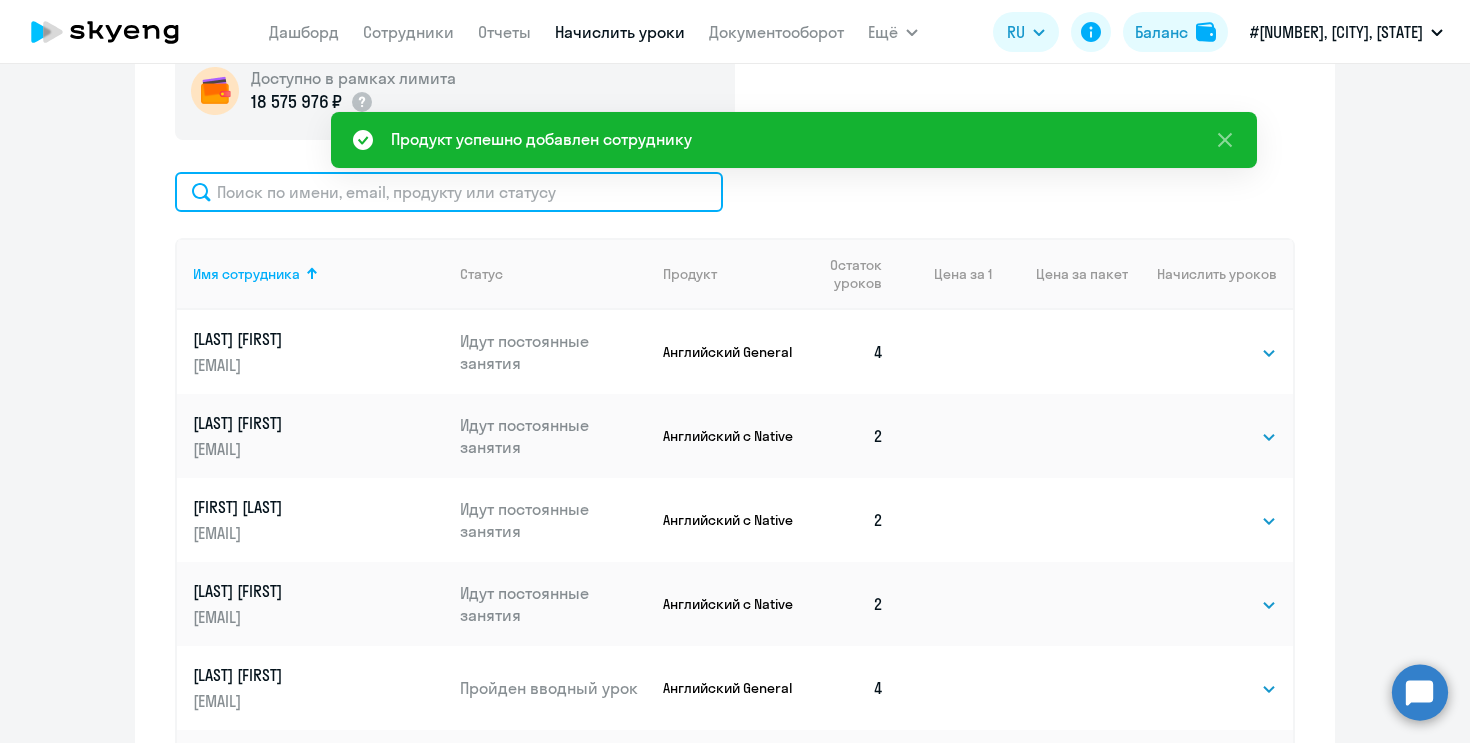 click 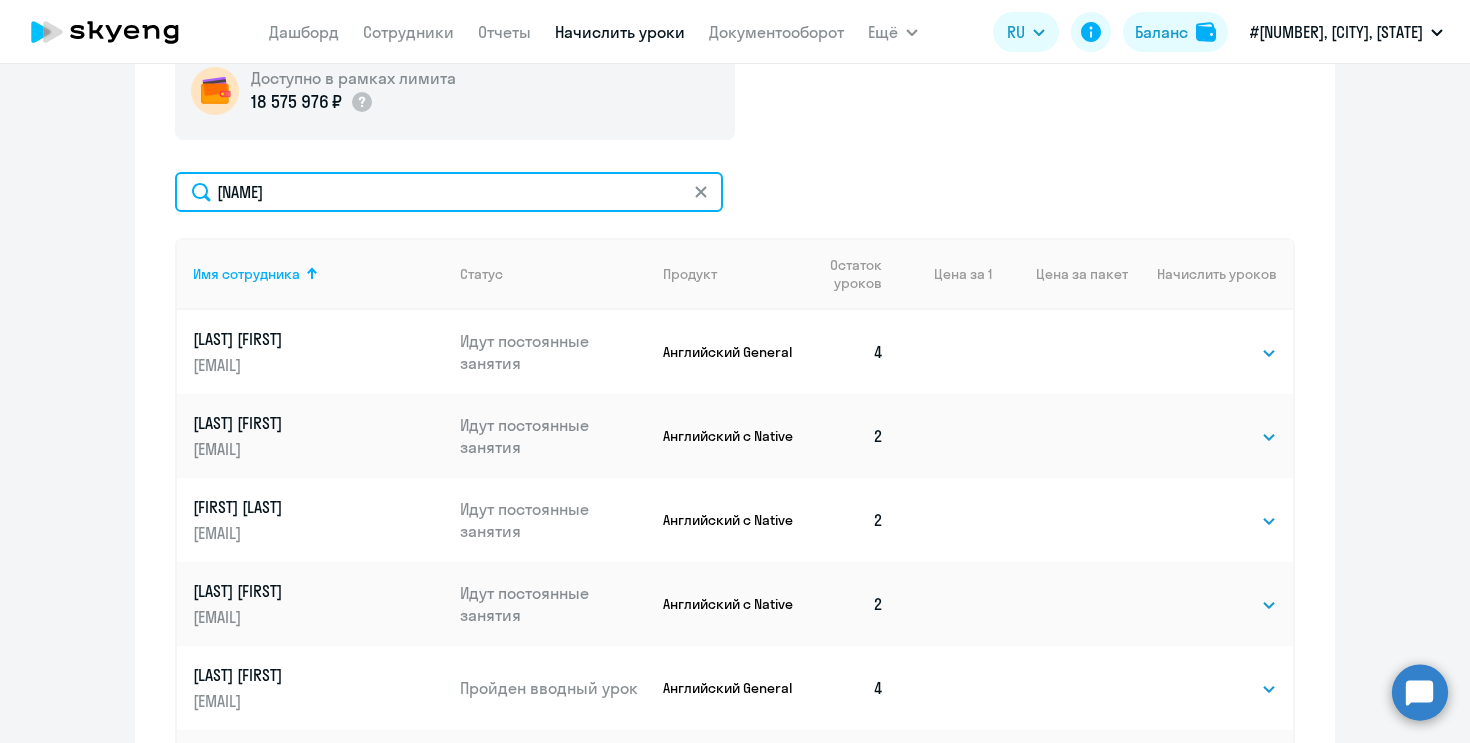 scroll, scrollTop: 655, scrollLeft: 0, axis: vertical 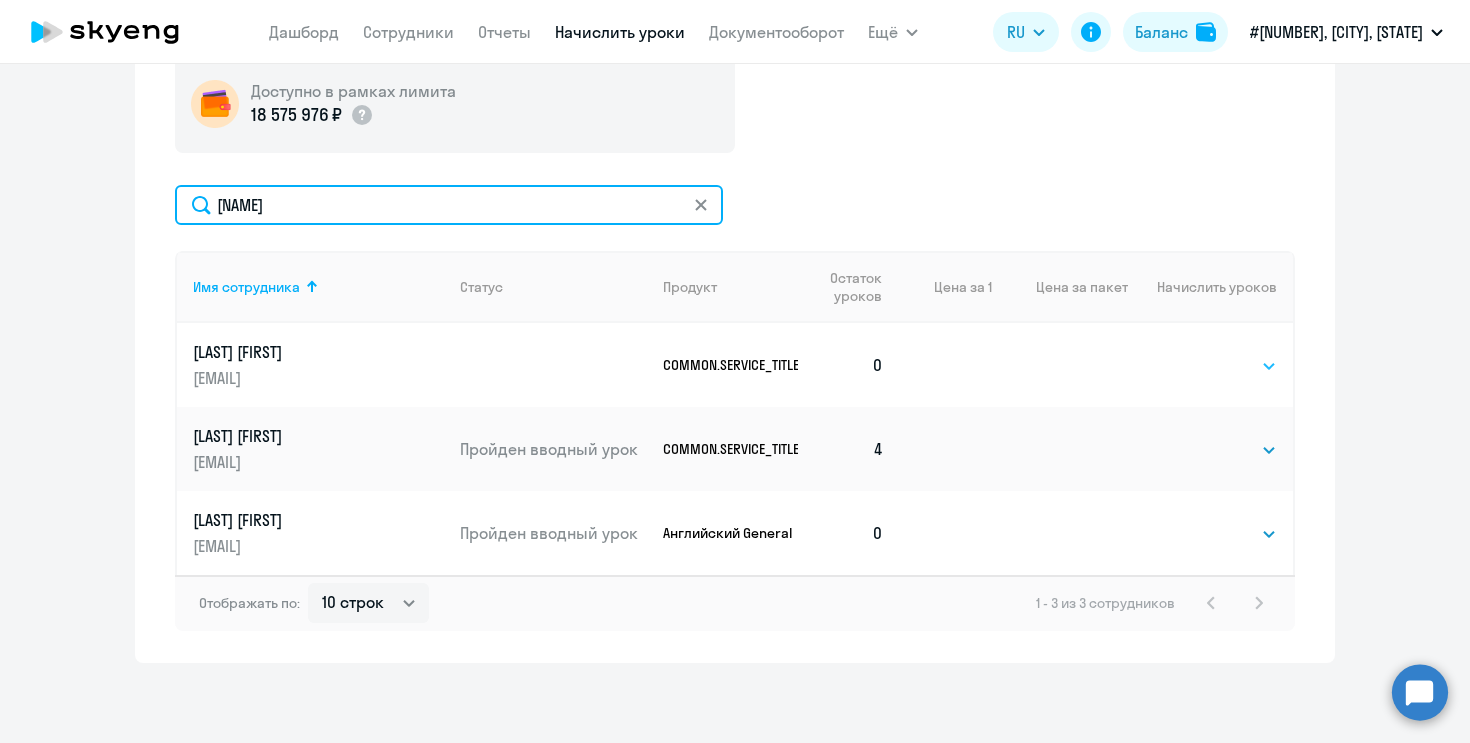 type on "[NAME]" 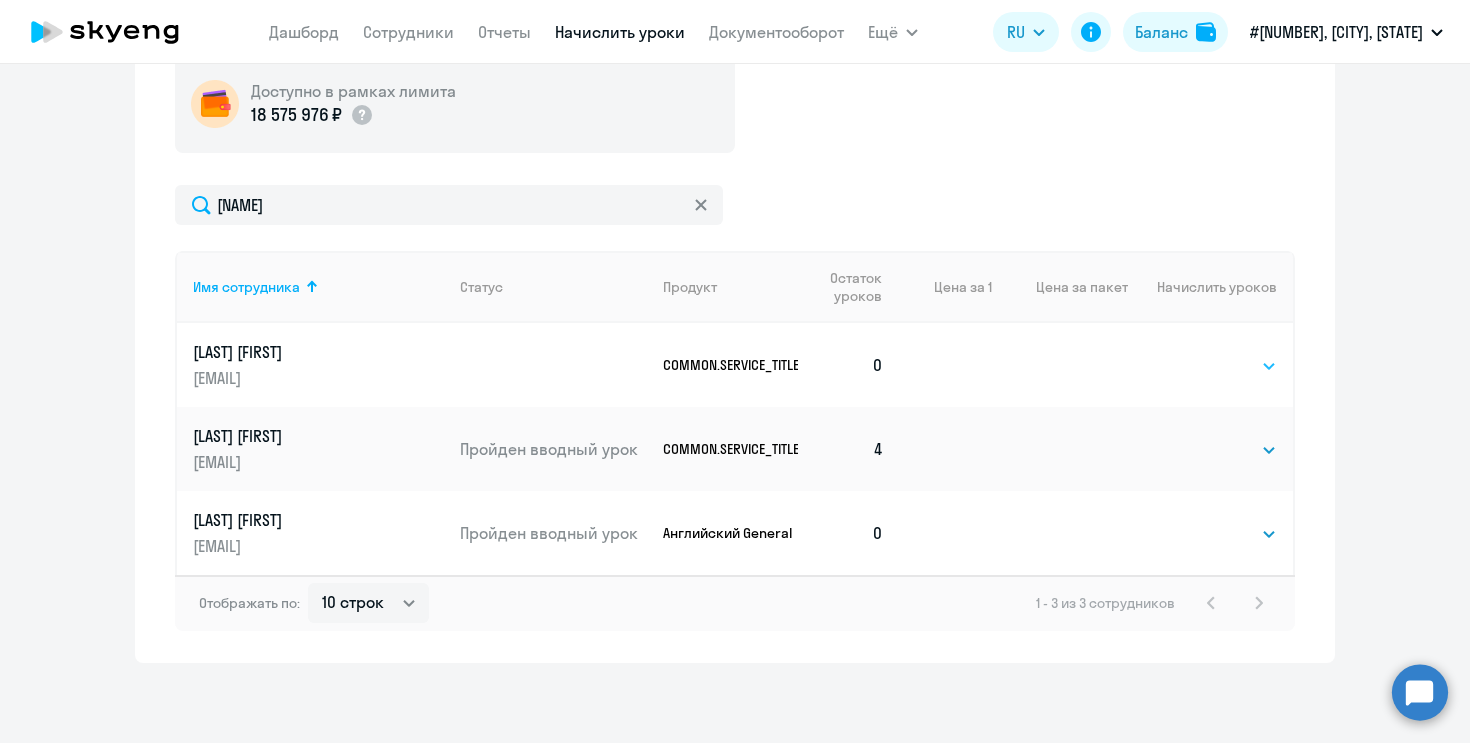 click on "Выбрать   4   8   16   32   64   96   128" 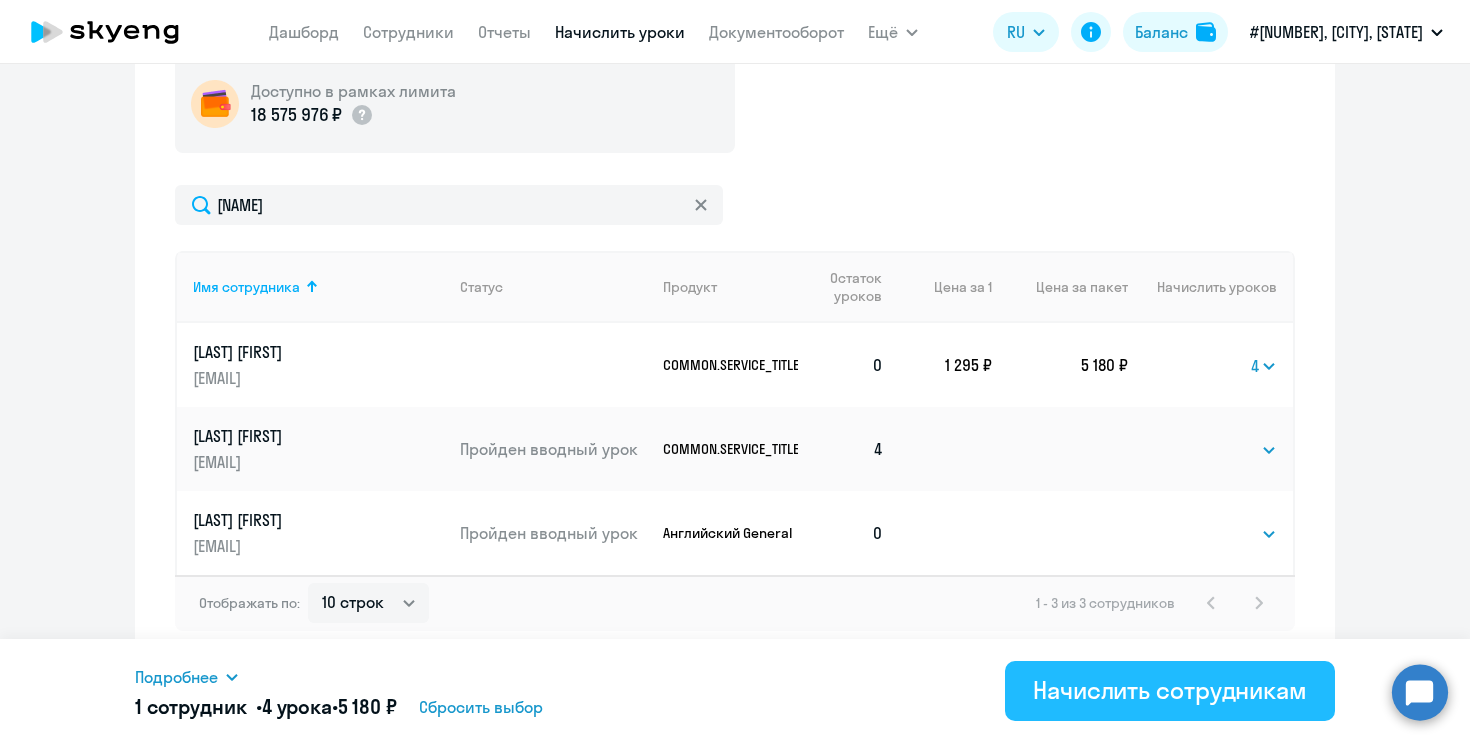 click on "Начислить сотрудникам" at bounding box center (1170, 690) 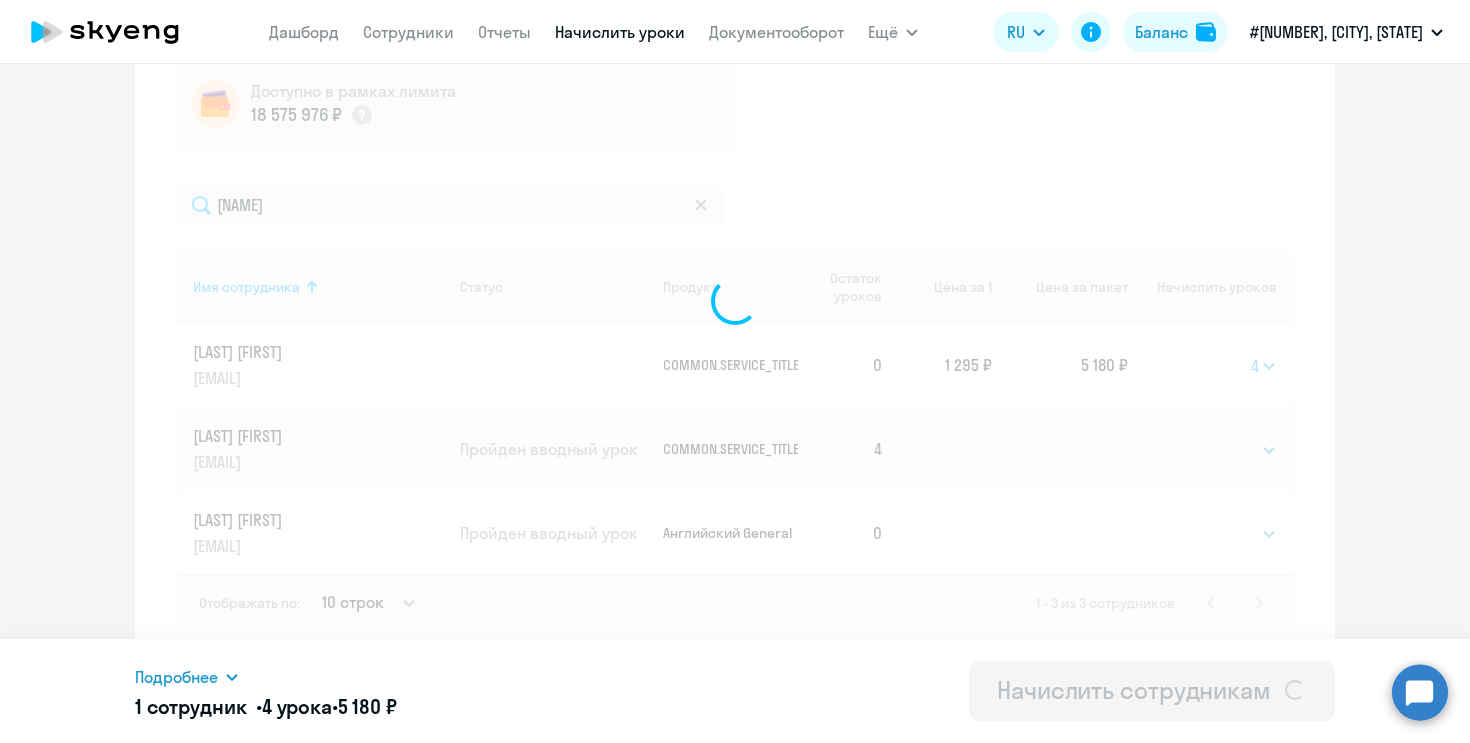 select 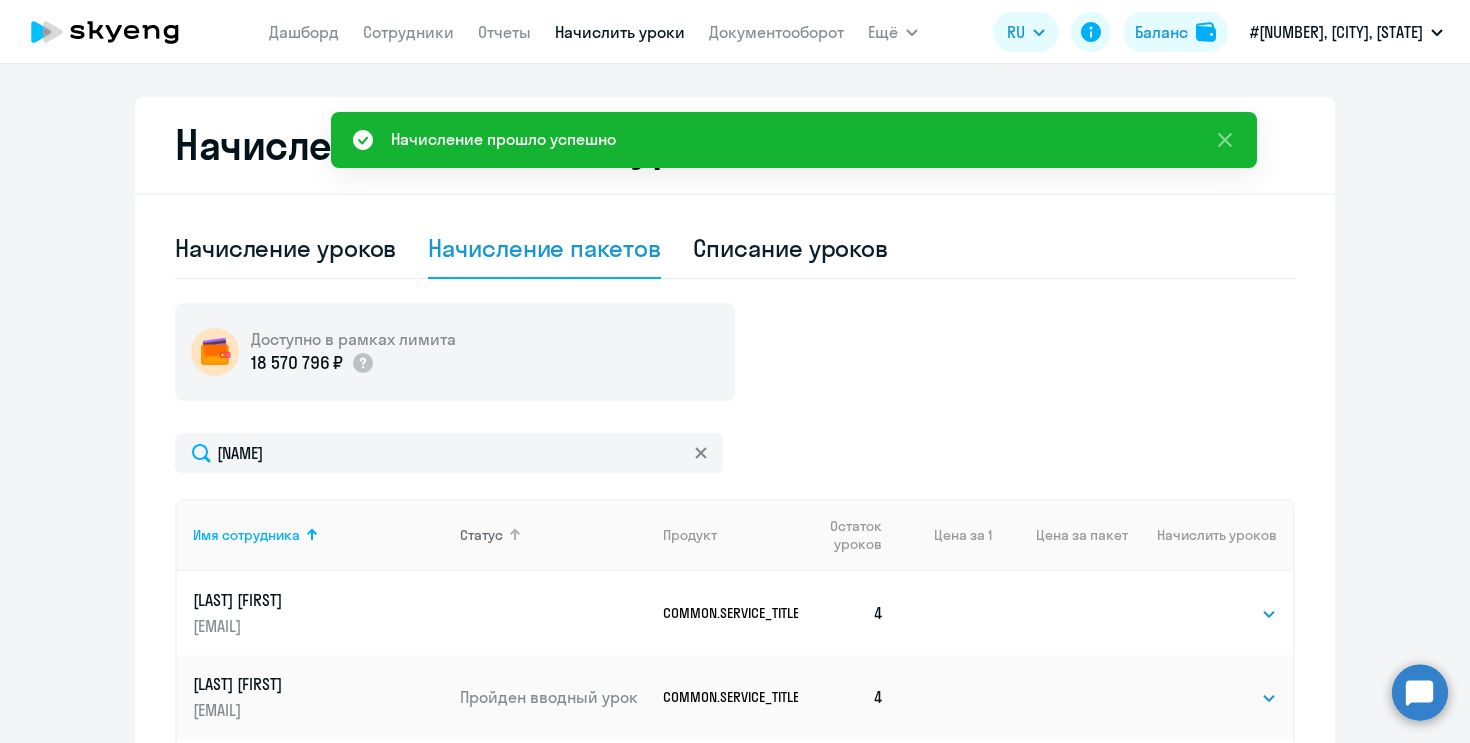 scroll, scrollTop: 403, scrollLeft: 0, axis: vertical 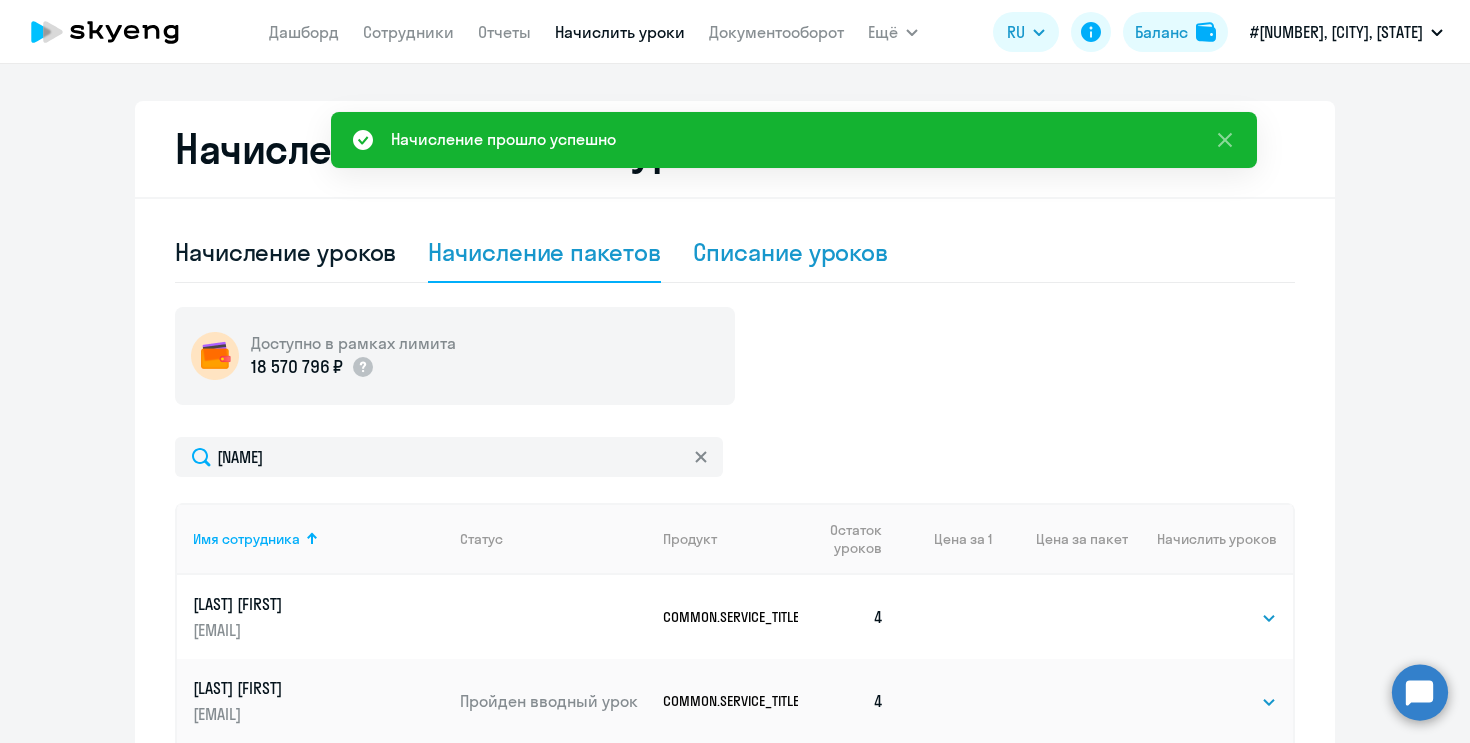 click on "Списание уроков" 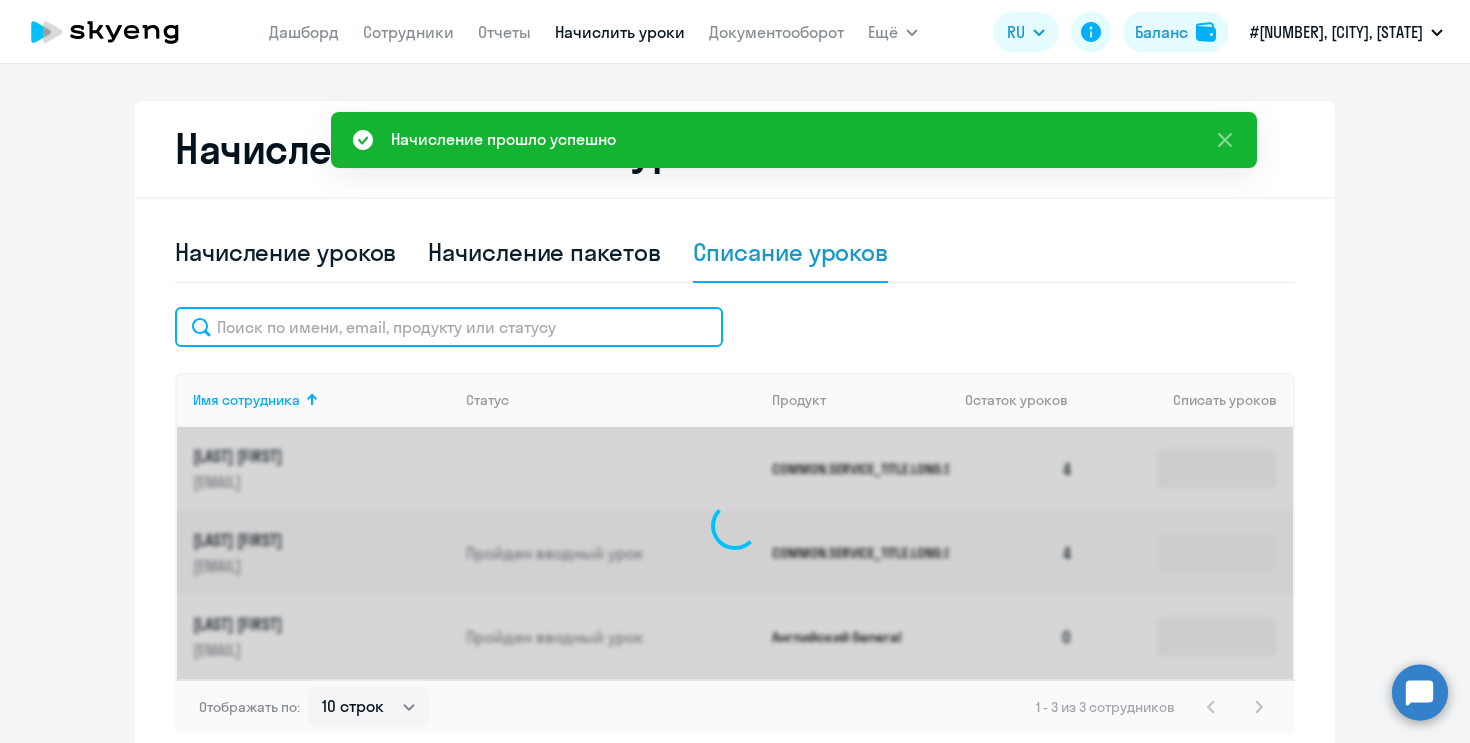 click 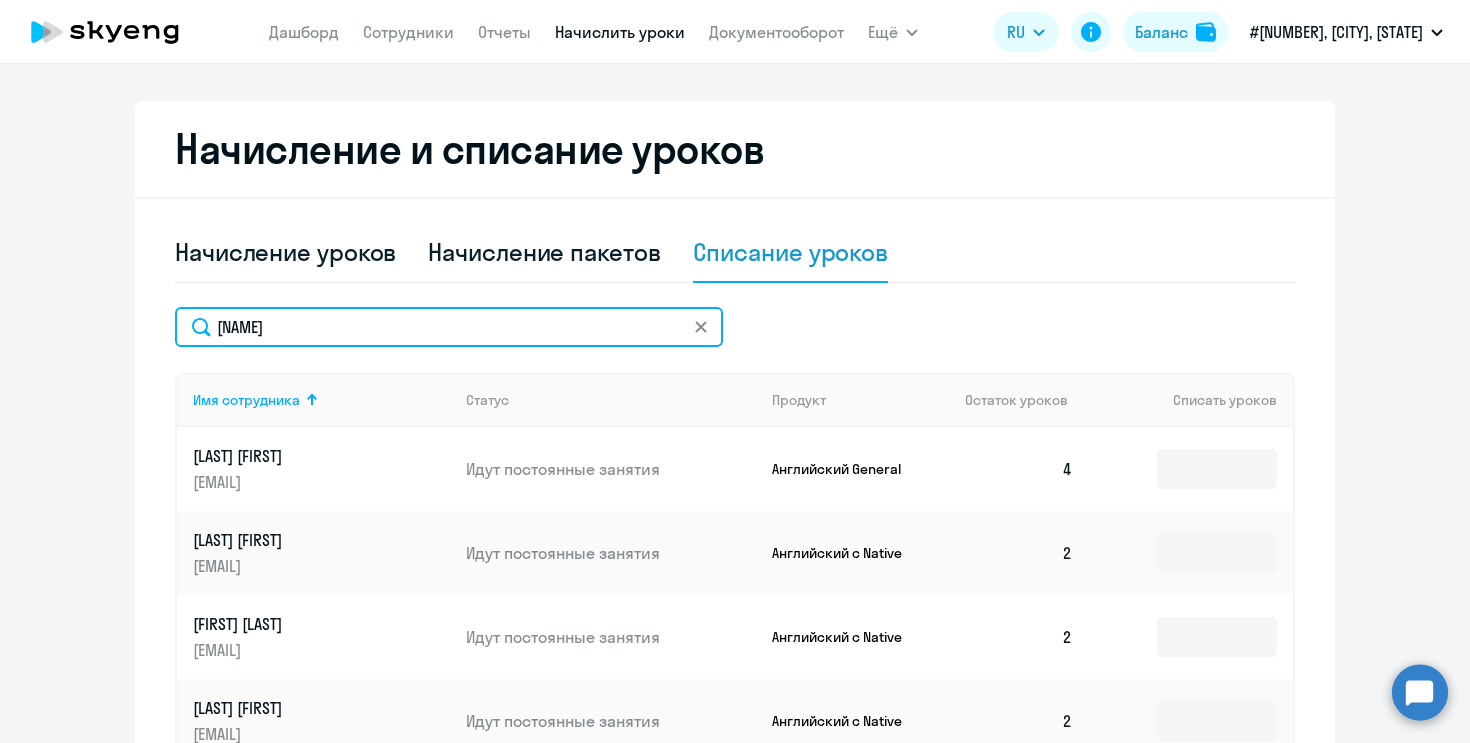 type on "[NAME]" 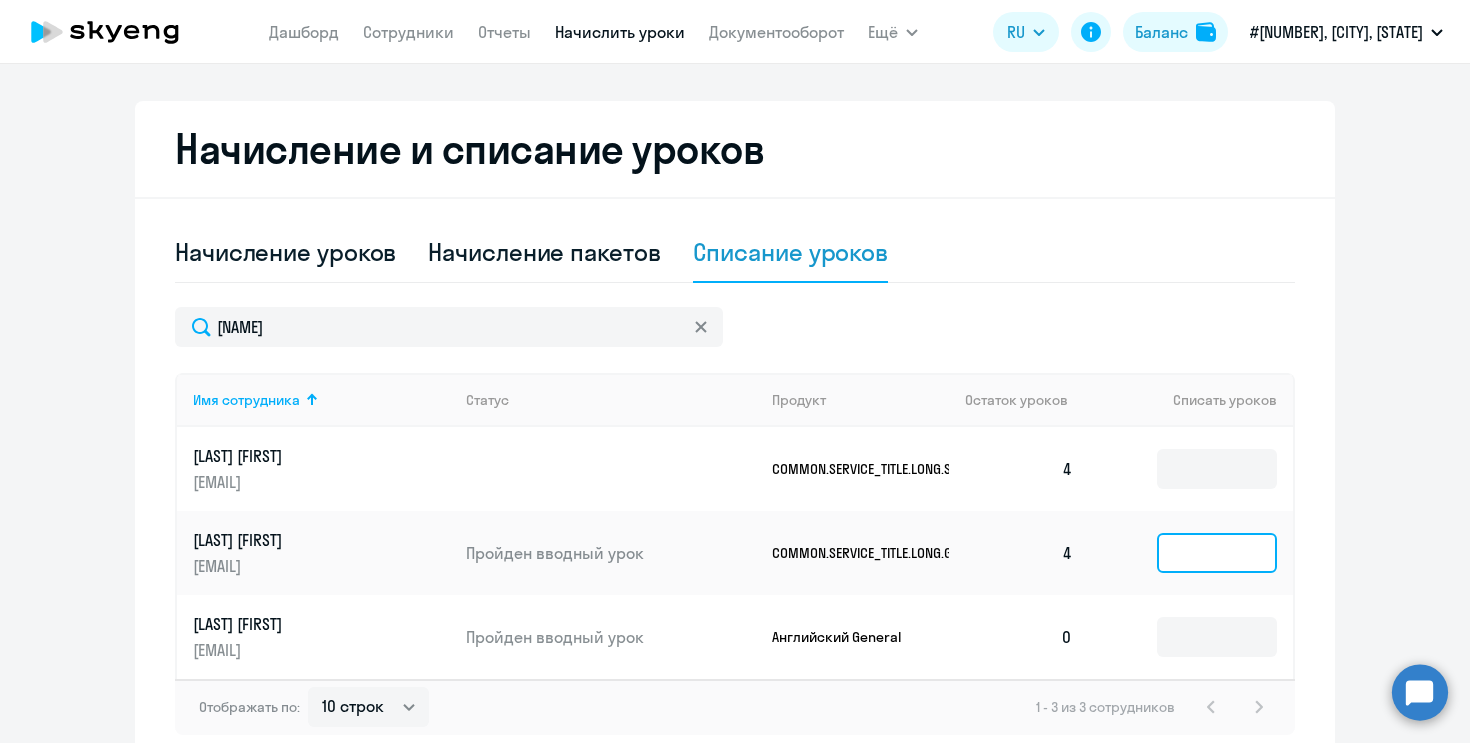 click 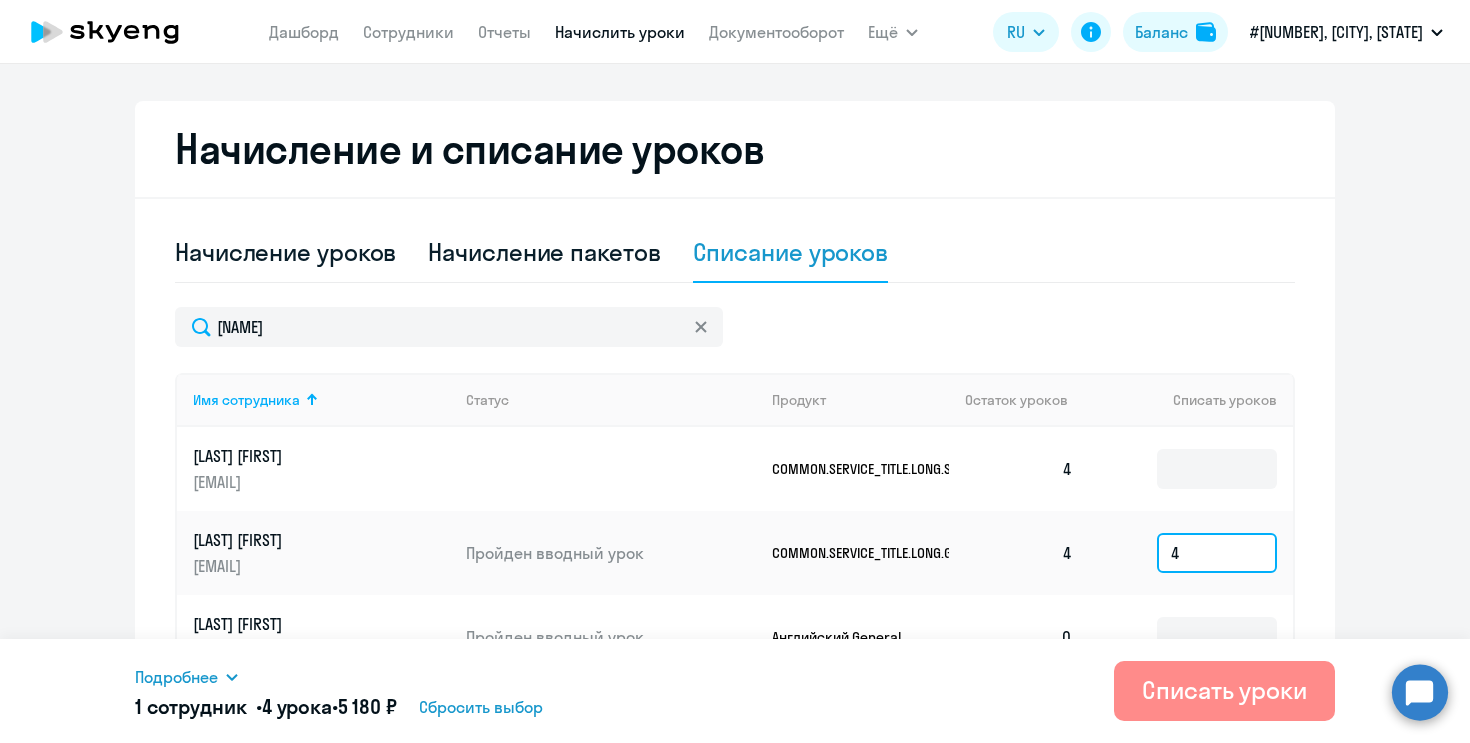 type on "4" 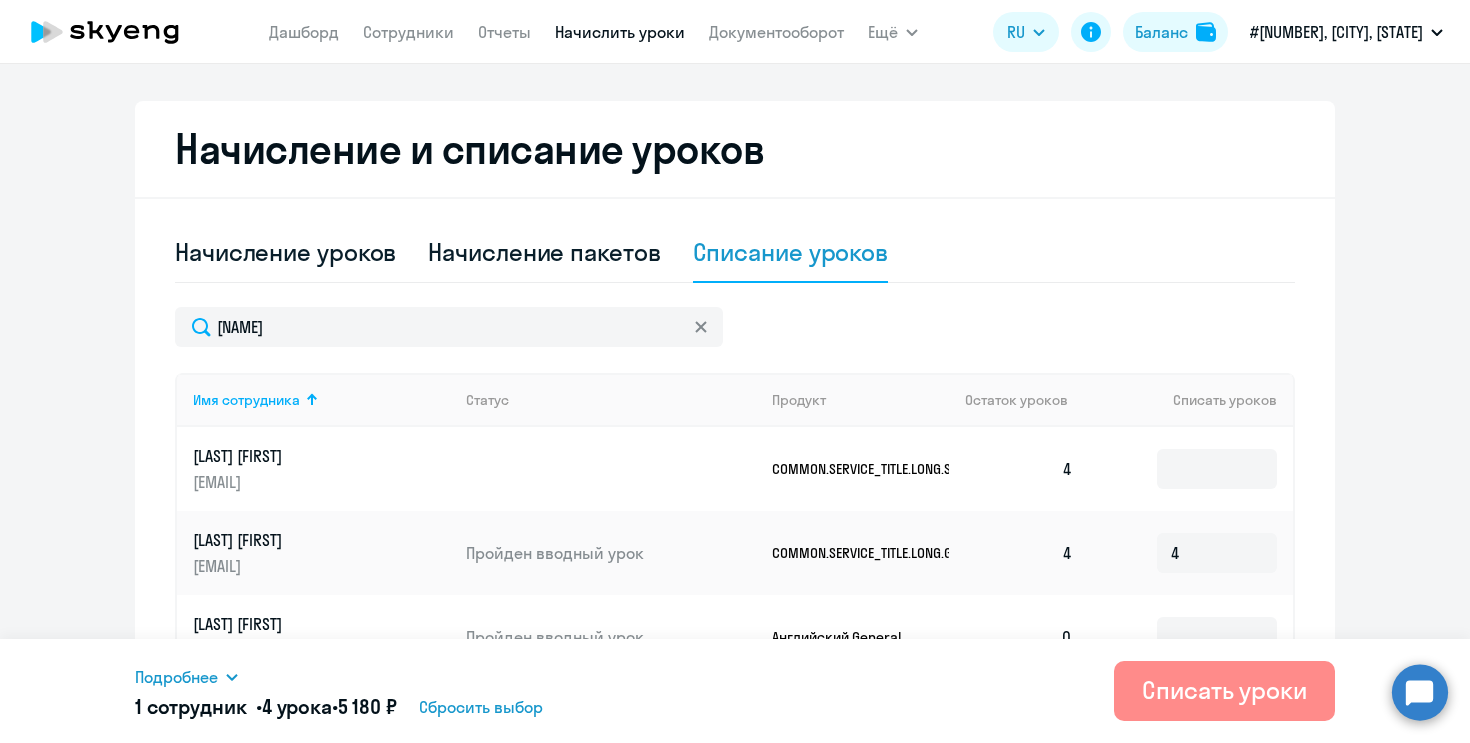 click on "Списать уроки" at bounding box center (1224, 690) 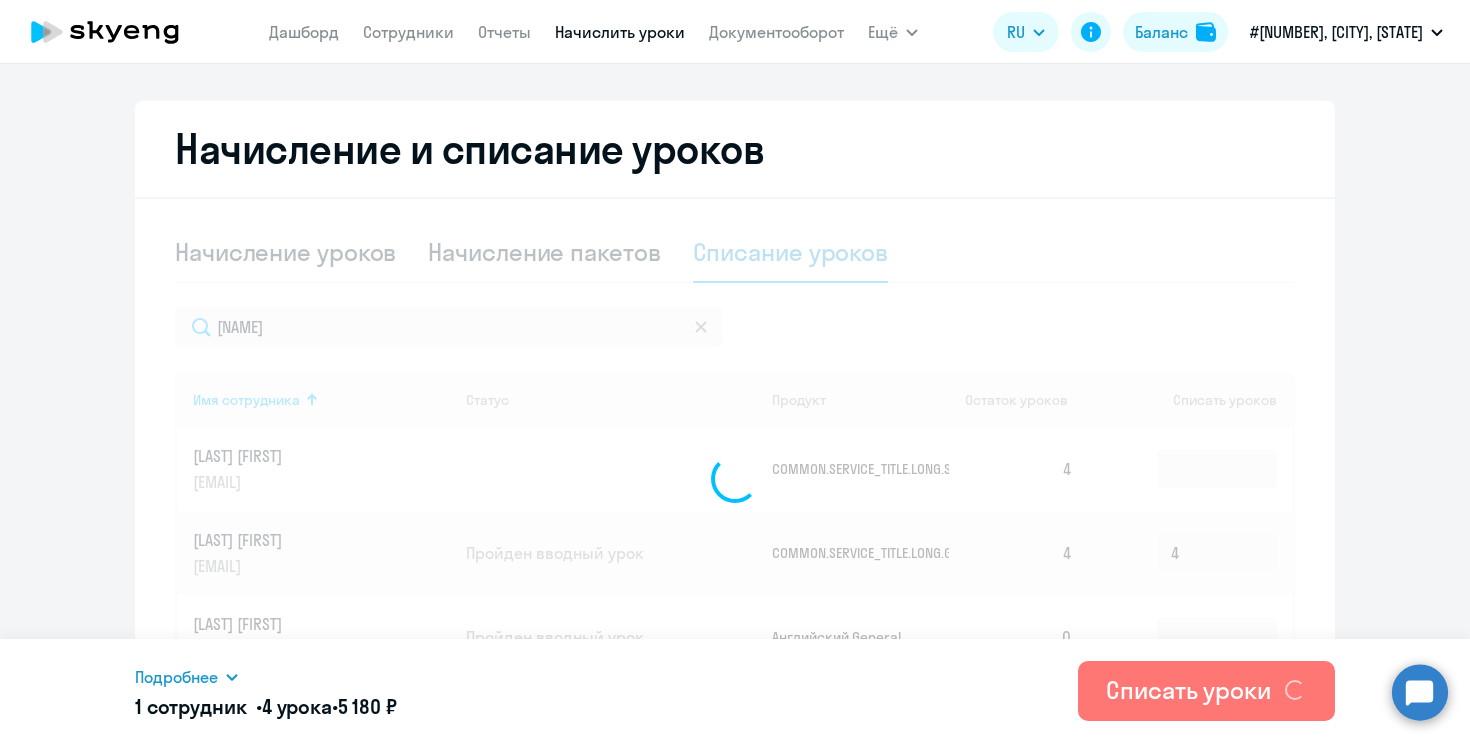 type 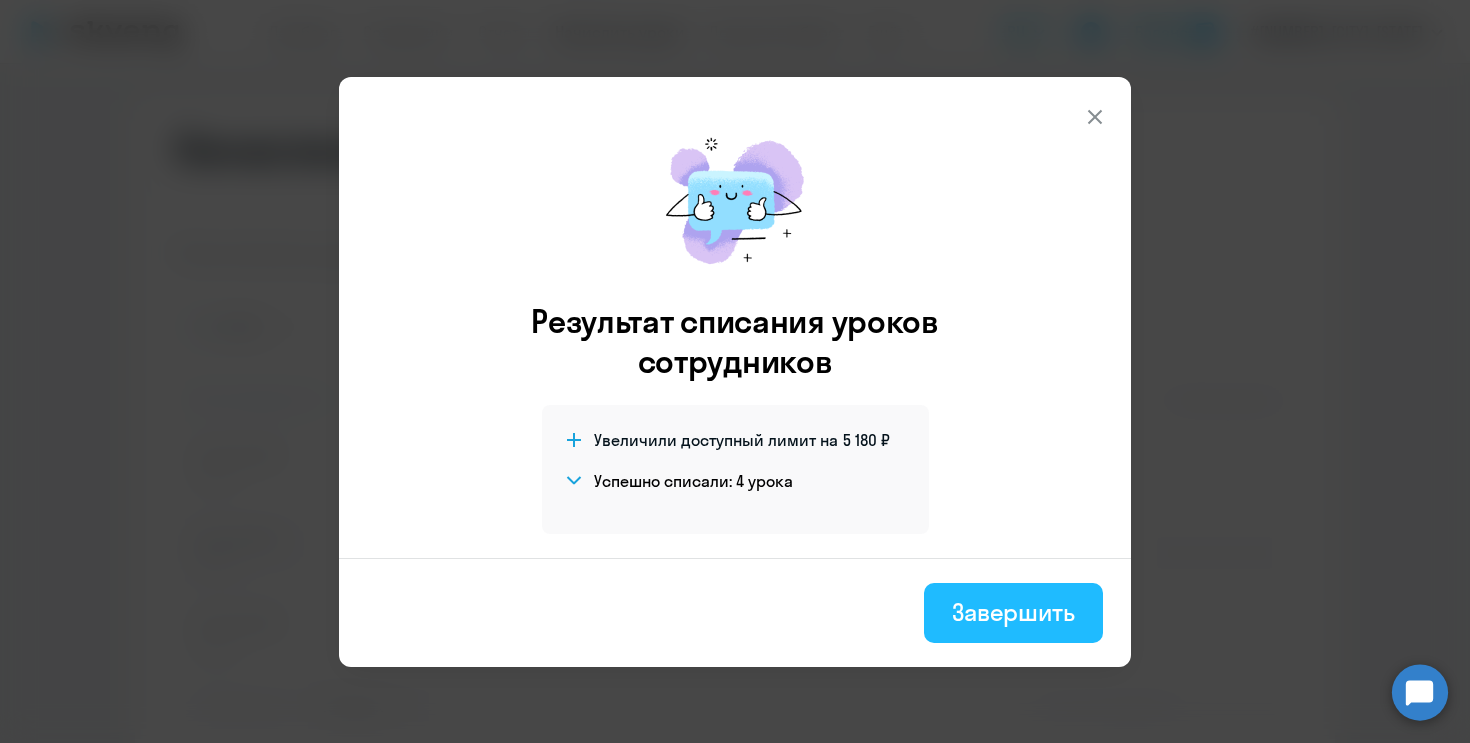 click on "Завершить" at bounding box center (1013, 612) 